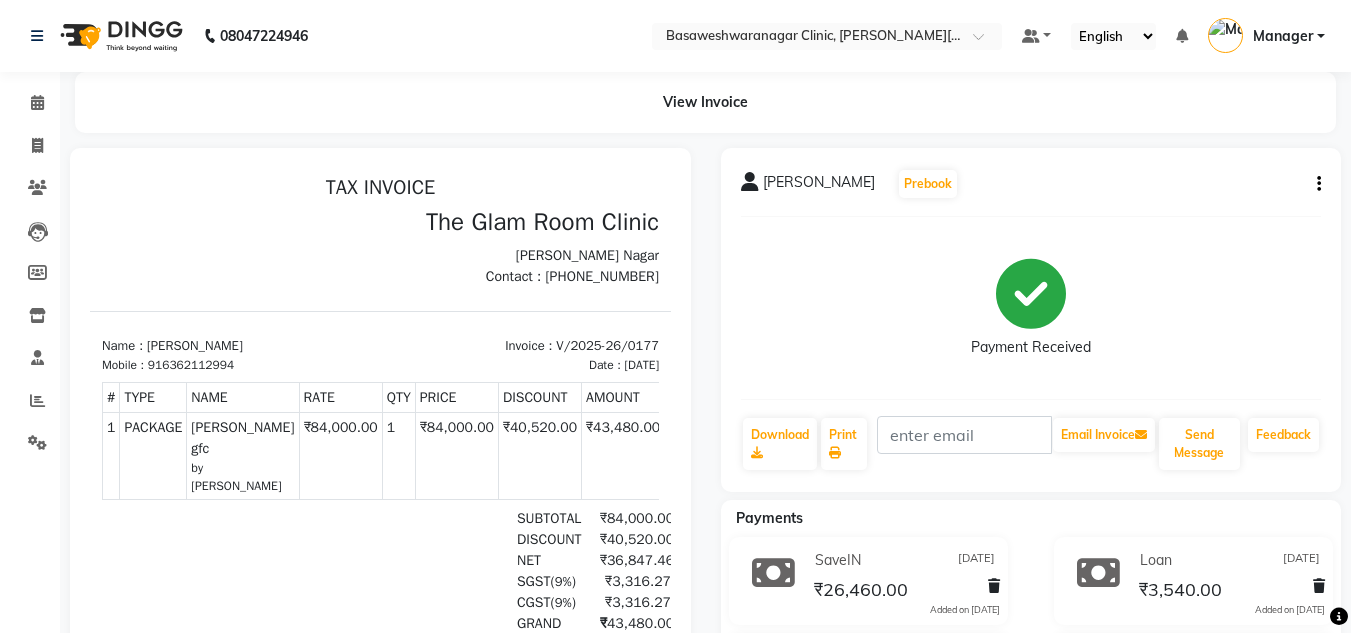scroll, scrollTop: 0, scrollLeft: 0, axis: both 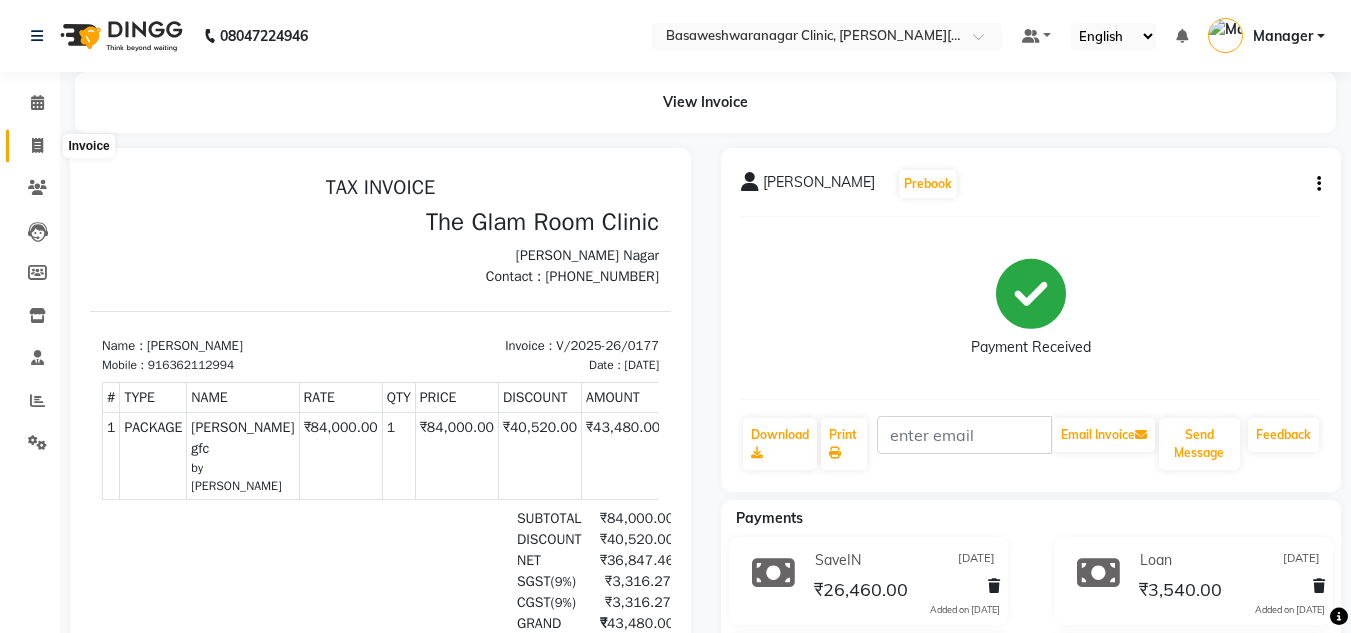 click 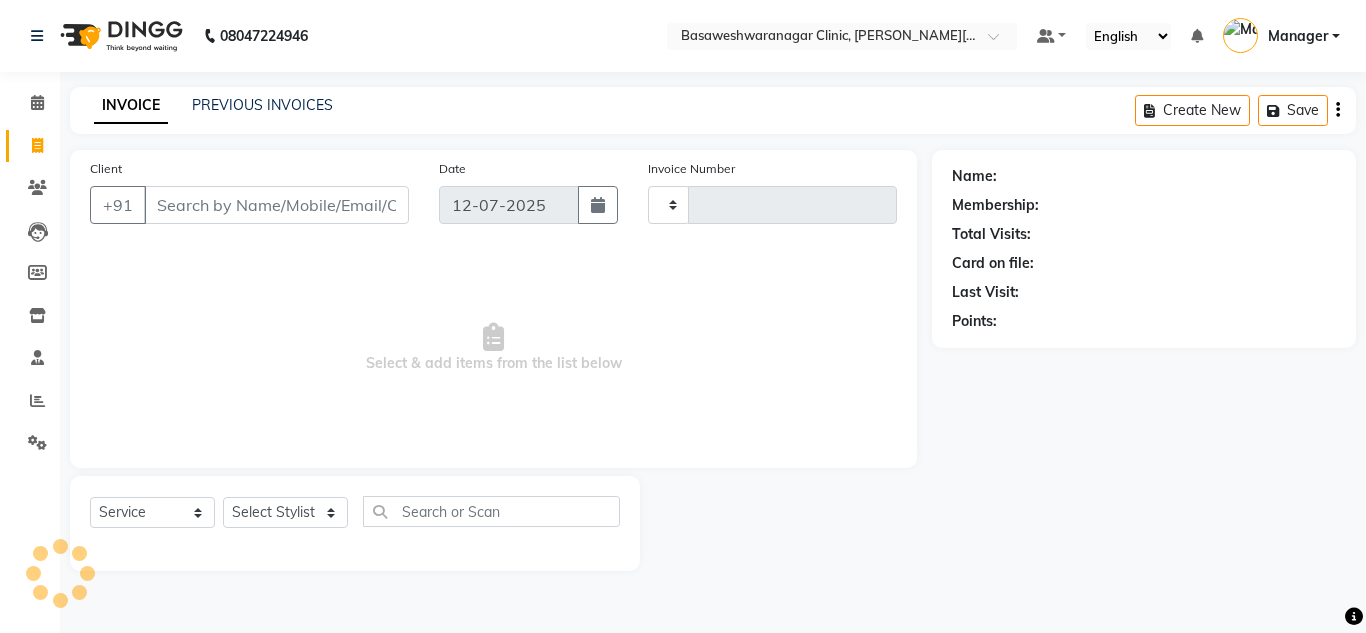 type on "0422" 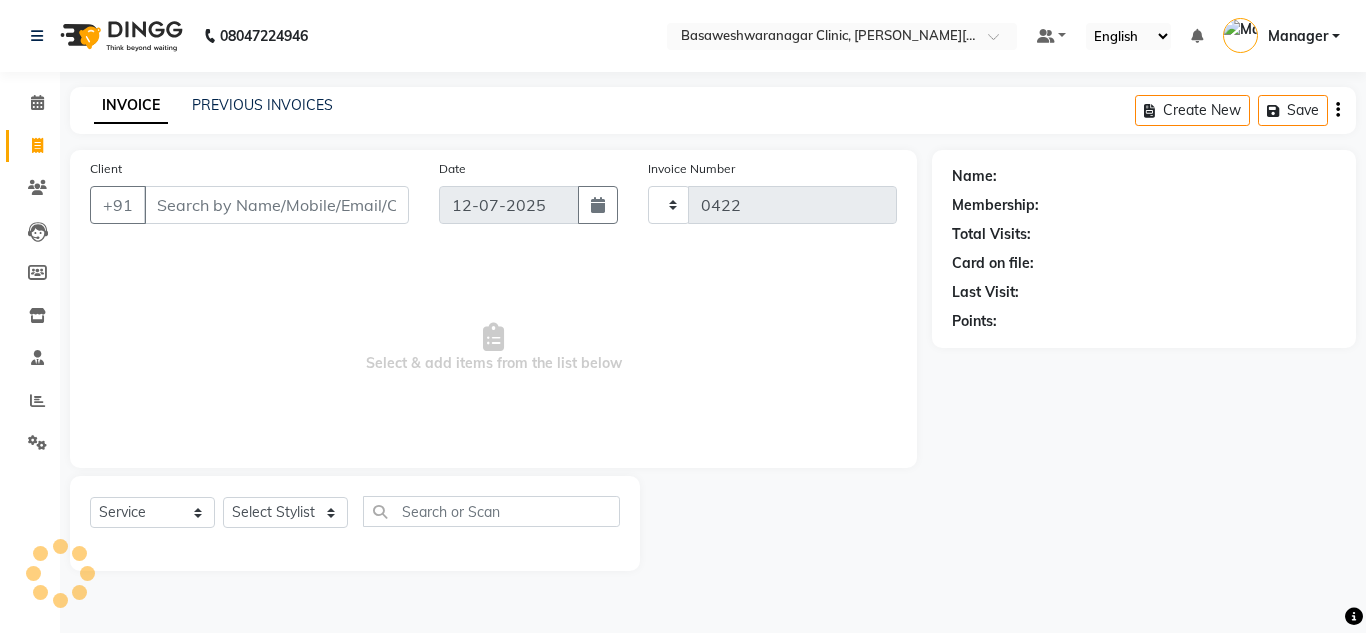 select on "7441" 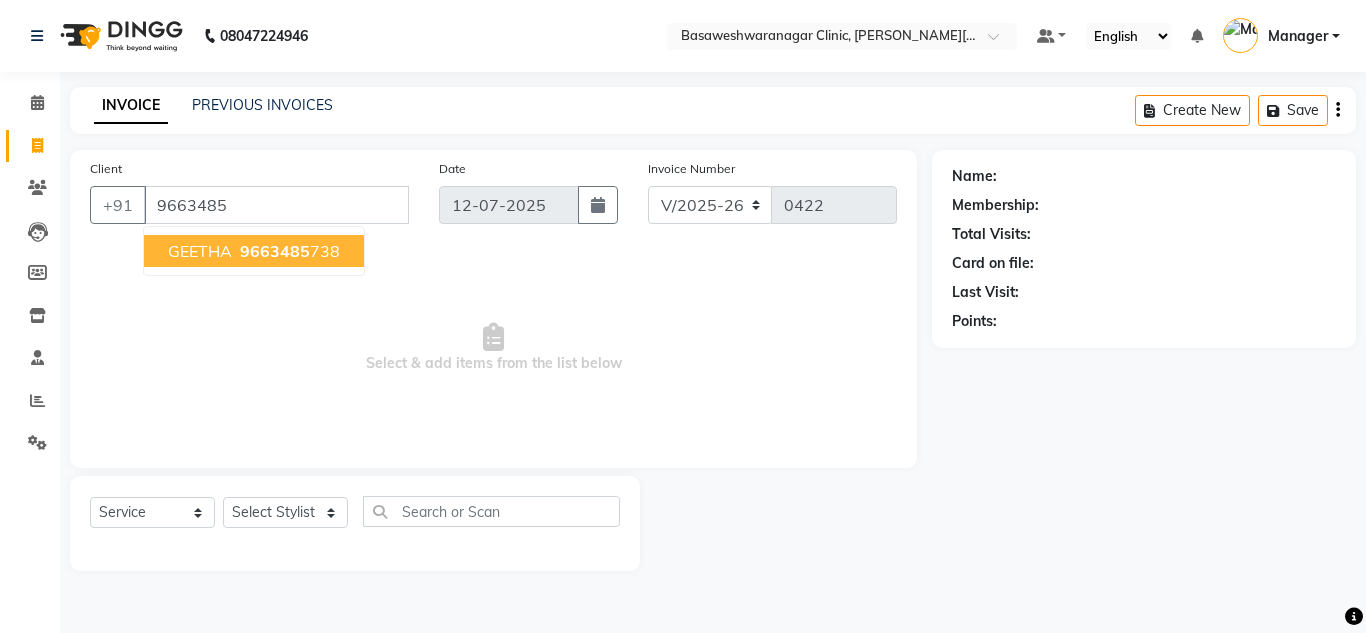 click on "9663485" at bounding box center (275, 251) 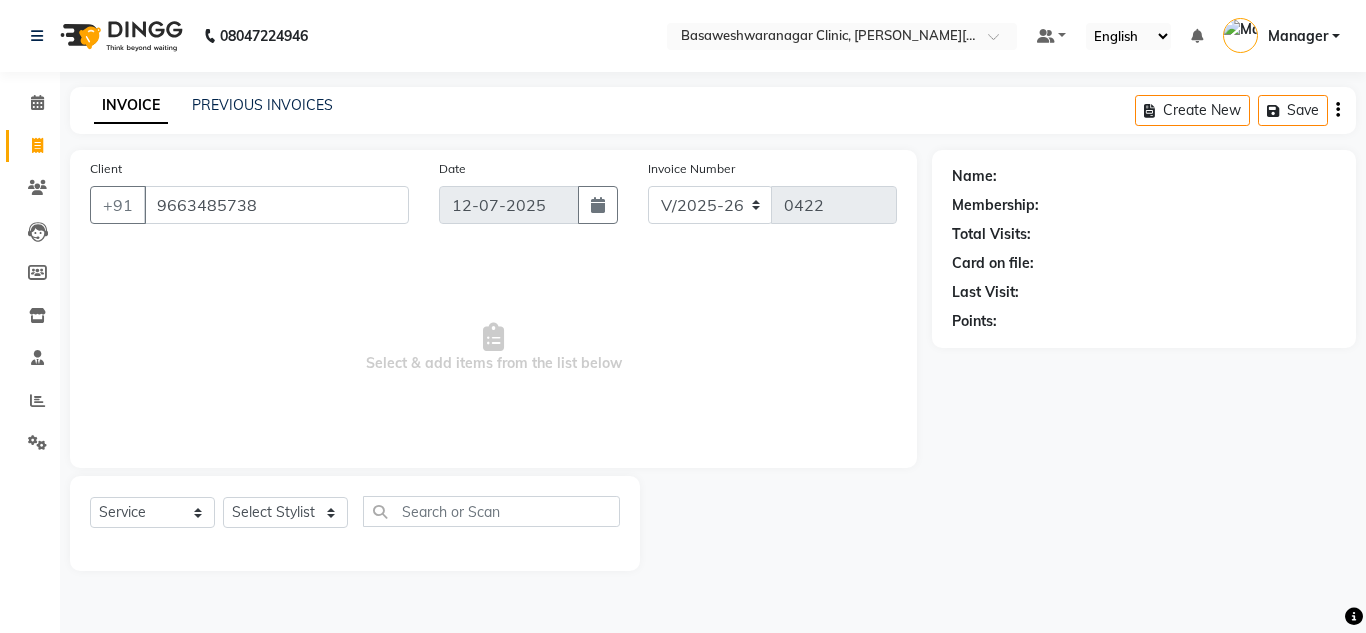 type on "9663485738" 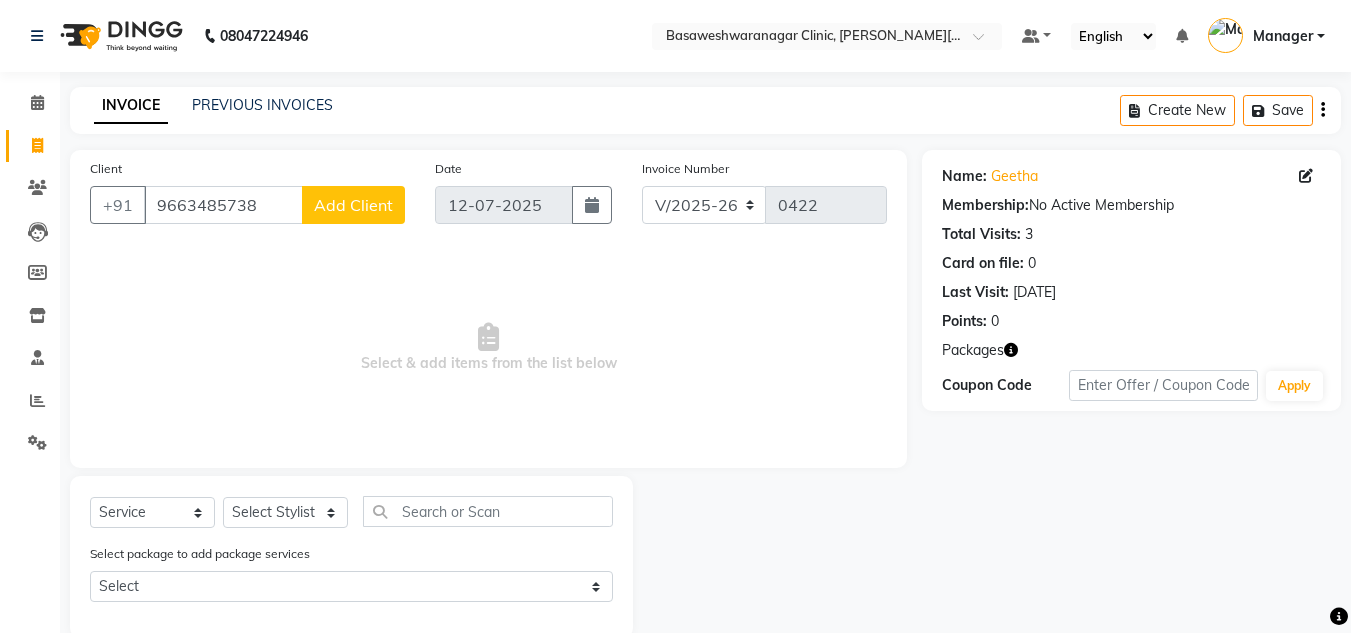 click on "Add Client" 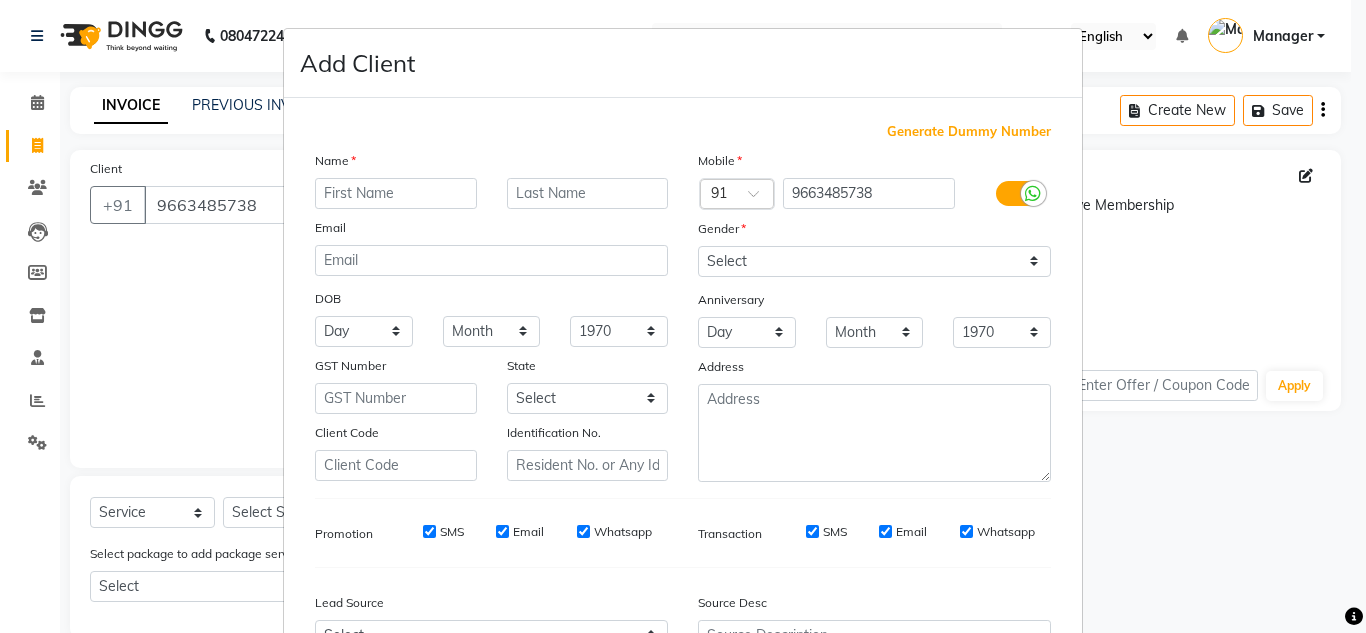 click on "Add Client Generate Dummy Number Name Email DOB Day 01 02 03 04 05 06 07 08 09 10 11 12 13 14 15 16 17 18 19 20 21 22 23 24 25 26 27 28 29 30 31 Month January February March April May June July August September October November [DATE] 1941 1942 1943 1944 1945 1946 1947 1948 1949 1950 1951 1952 1953 1954 1955 1956 1957 1958 1959 1960 1961 1962 1963 1964 1965 1966 1967 1968 1969 1970 1971 1972 1973 1974 1975 1976 1977 1978 1979 1980 1981 1982 1983 1984 1985 1986 1987 1988 1989 1990 1991 1992 1993 1994 1995 1996 1997 1998 1999 2000 2001 2002 2003 2004 2005 2006 2007 2008 2009 2010 2011 2012 2013 2014 2015 2016 2017 2018 2019 2020 2021 2022 2023 2024 GST Number State Select [GEOGRAPHIC_DATA] [GEOGRAPHIC_DATA] [GEOGRAPHIC_DATA] [GEOGRAPHIC_DATA] [GEOGRAPHIC_DATA] [GEOGRAPHIC_DATA] [GEOGRAPHIC_DATA] [GEOGRAPHIC_DATA] and [GEOGRAPHIC_DATA] [GEOGRAPHIC_DATA] [GEOGRAPHIC_DATA] [GEOGRAPHIC_DATA] [GEOGRAPHIC_DATA] [GEOGRAPHIC_DATA] [GEOGRAPHIC_DATA] [GEOGRAPHIC_DATA] [GEOGRAPHIC_DATA] [GEOGRAPHIC_DATA] [GEOGRAPHIC_DATA] [GEOGRAPHIC_DATA] [GEOGRAPHIC_DATA] [GEOGRAPHIC_DATA] [GEOGRAPHIC_DATA] [GEOGRAPHIC_DATA] [GEOGRAPHIC_DATA] [GEOGRAPHIC_DATA] [GEOGRAPHIC_DATA] [GEOGRAPHIC_DATA] [GEOGRAPHIC_DATA] [GEOGRAPHIC_DATA] [GEOGRAPHIC_DATA]" at bounding box center (683, 316) 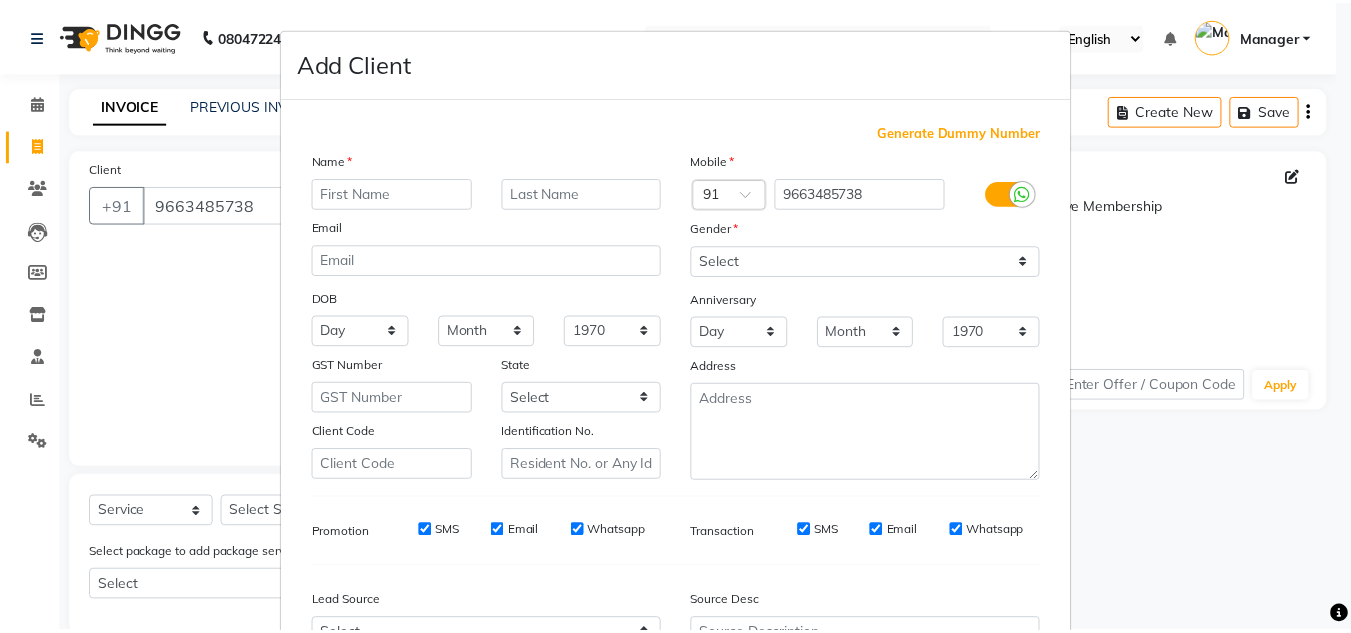 scroll, scrollTop: 216, scrollLeft: 0, axis: vertical 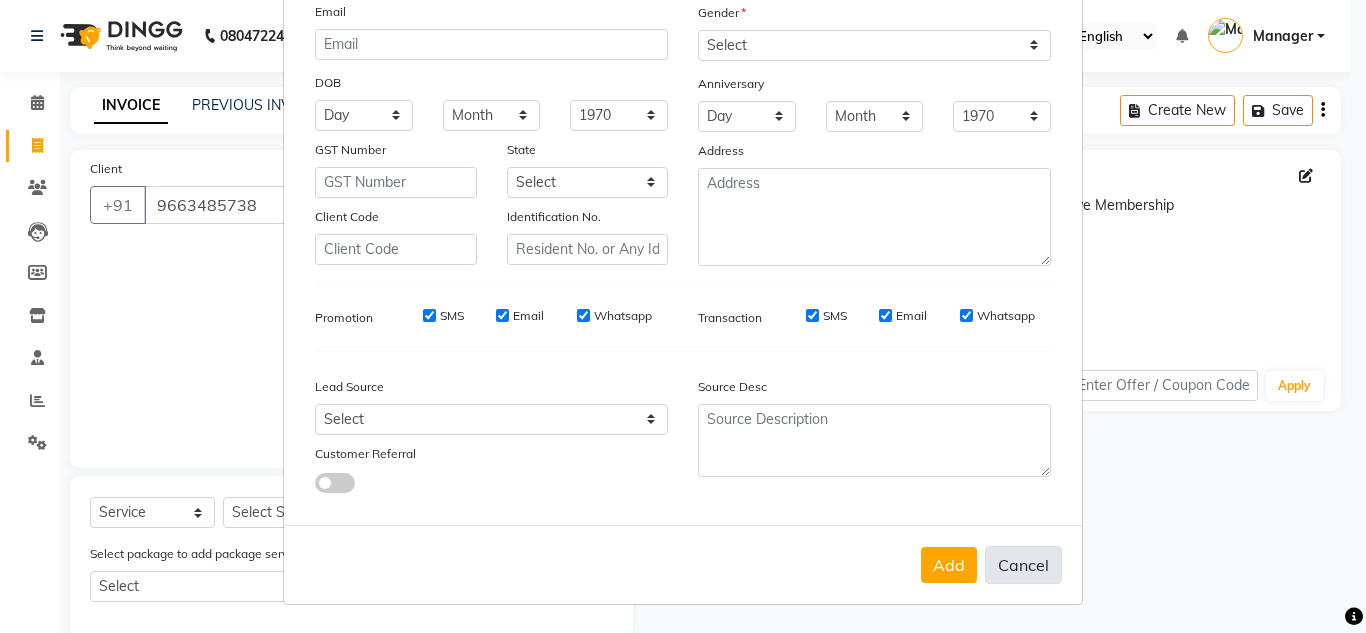 click on "Cancel" at bounding box center [1023, 565] 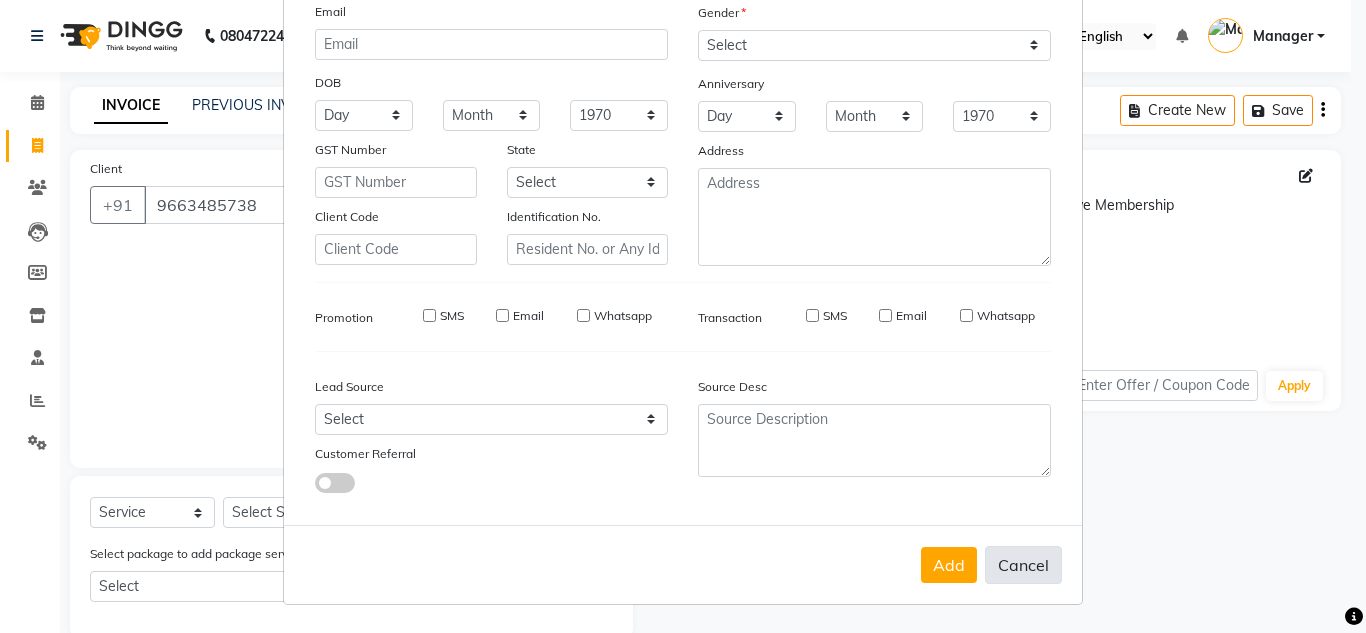 select 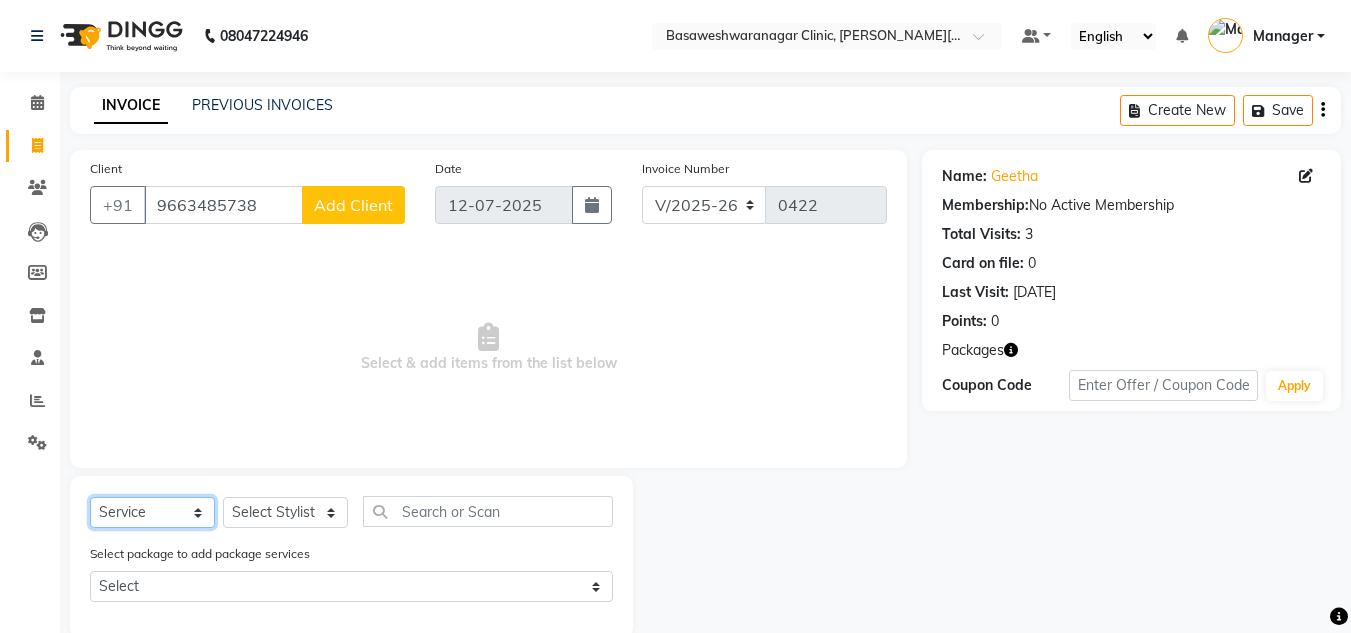 click on "Select  Service  Product  Membership  Package Voucher Prepaid Gift Card" 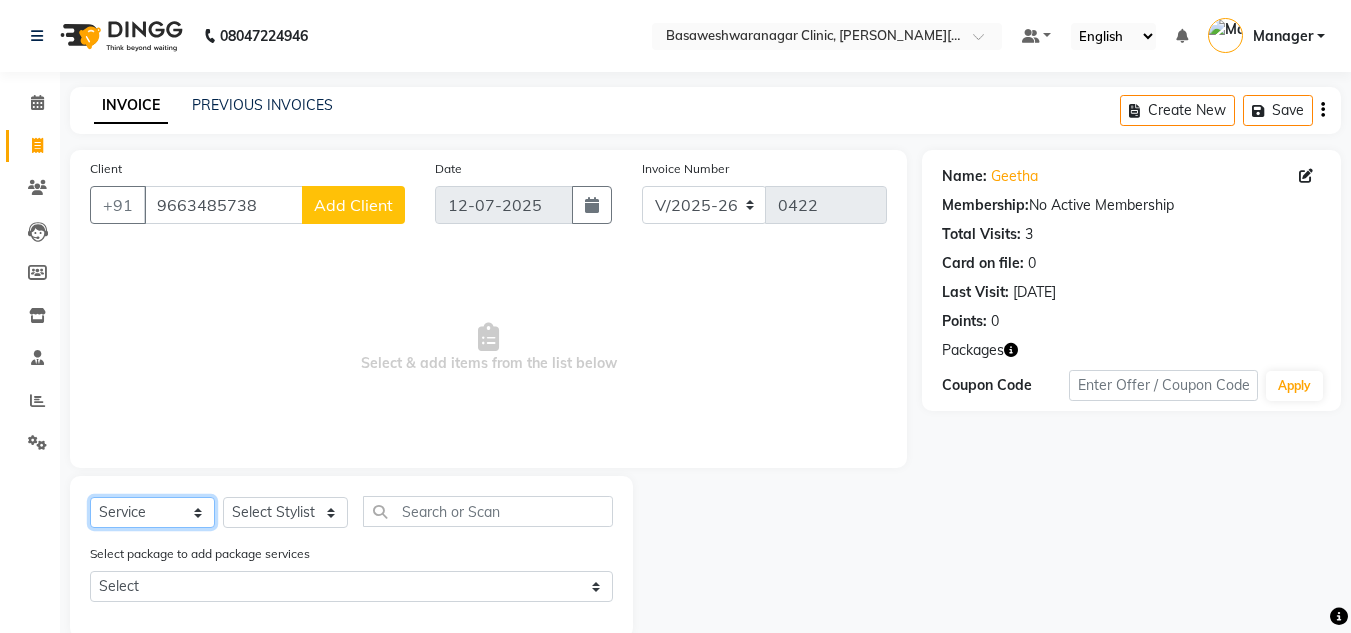 select on "product" 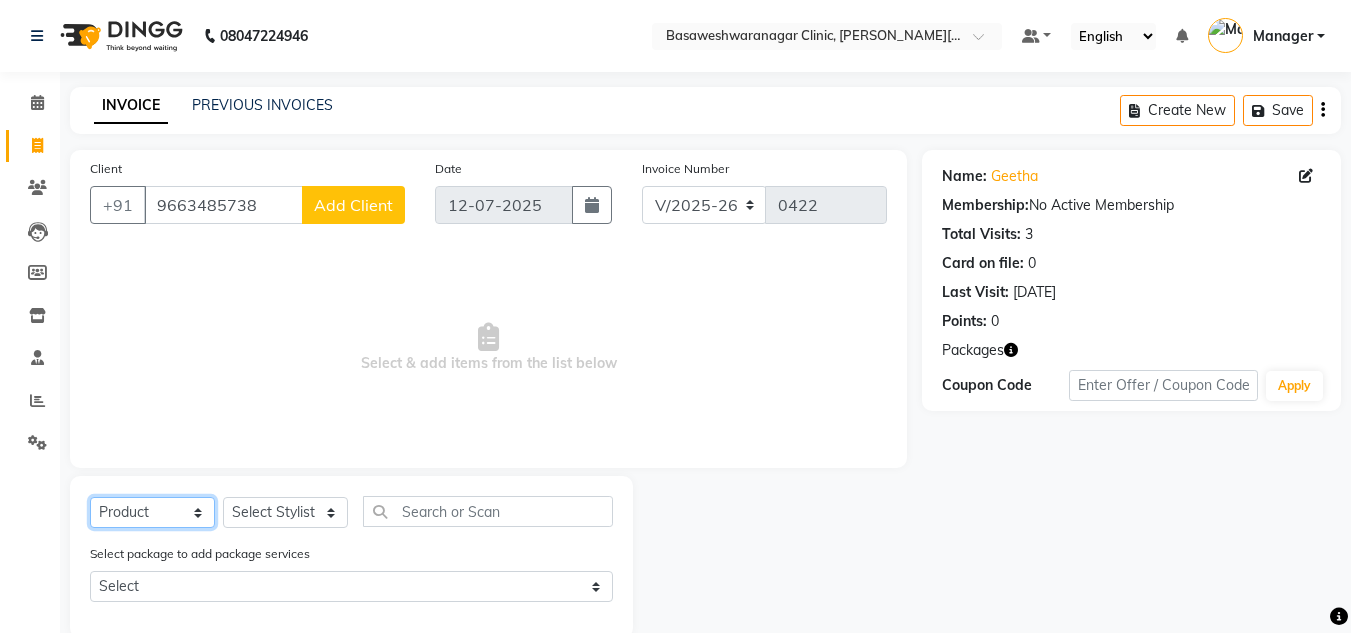 click on "Select  Service  Product  Membership  Package Voucher Prepaid Gift Card" 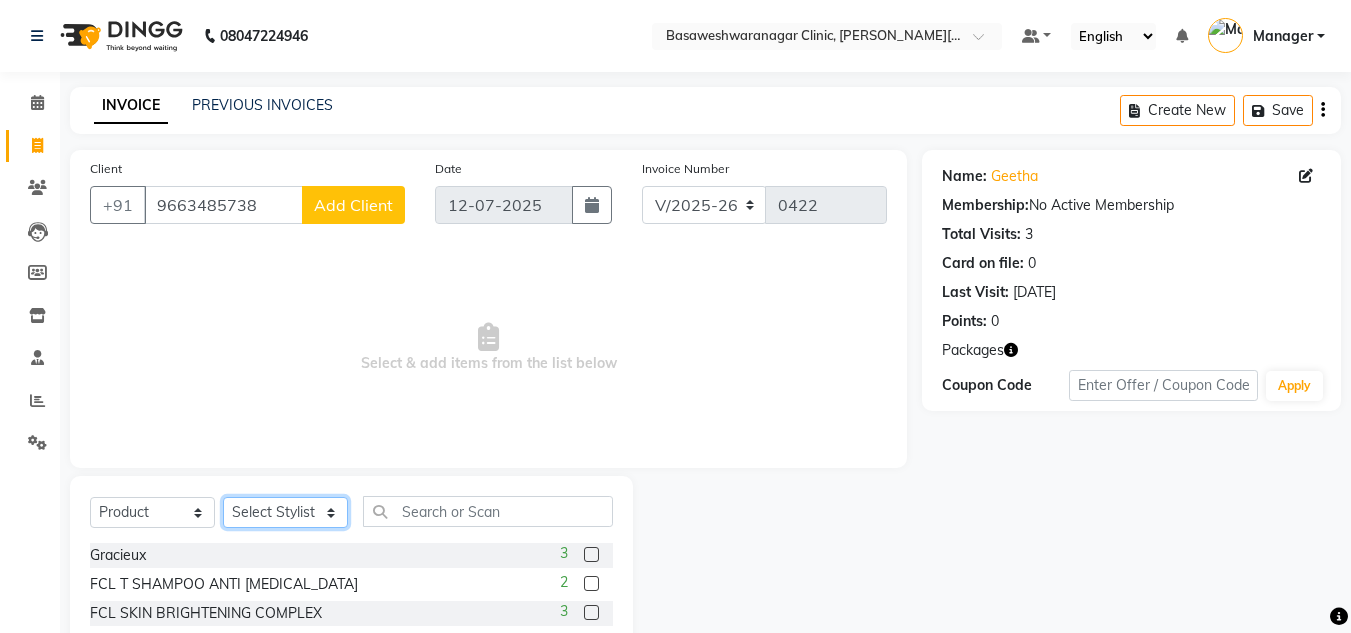 drag, startPoint x: 306, startPoint y: 517, endPoint x: 322, endPoint y: 243, distance: 274.46677 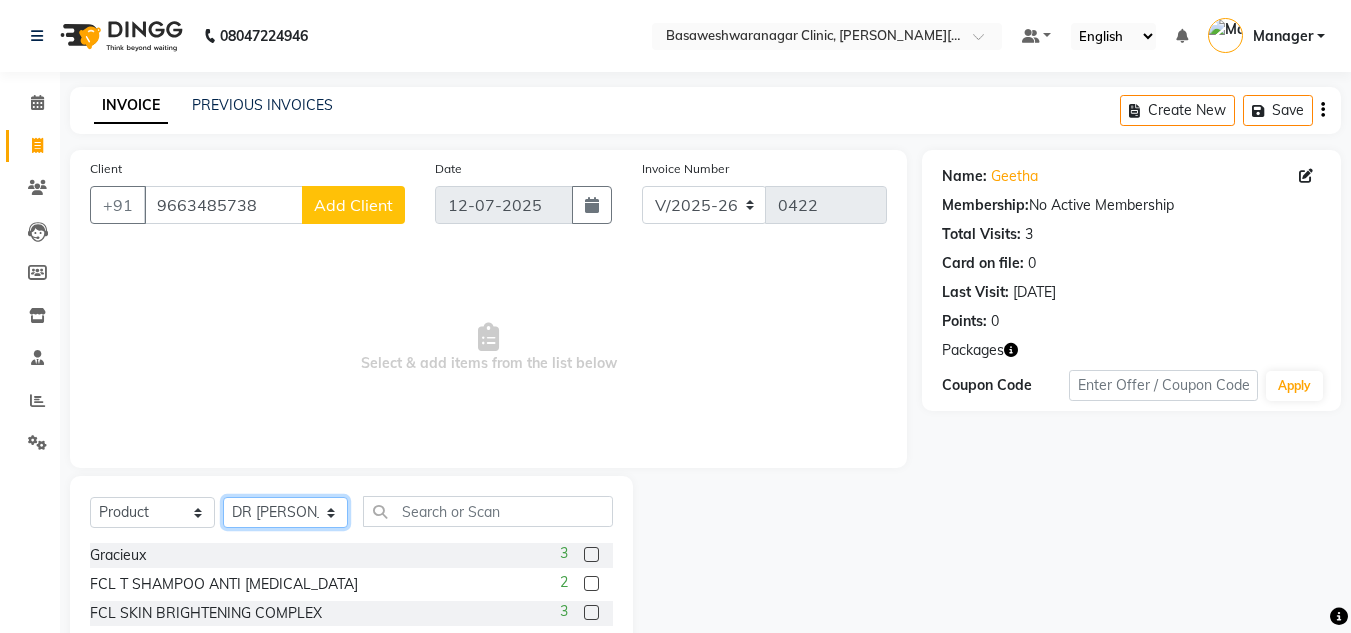 click on "Select Stylist [PERSON_NAME] [PERSON_NAME] Manager NAVYA [PERSON_NAME] shangnimwom [PERSON_NAME]" 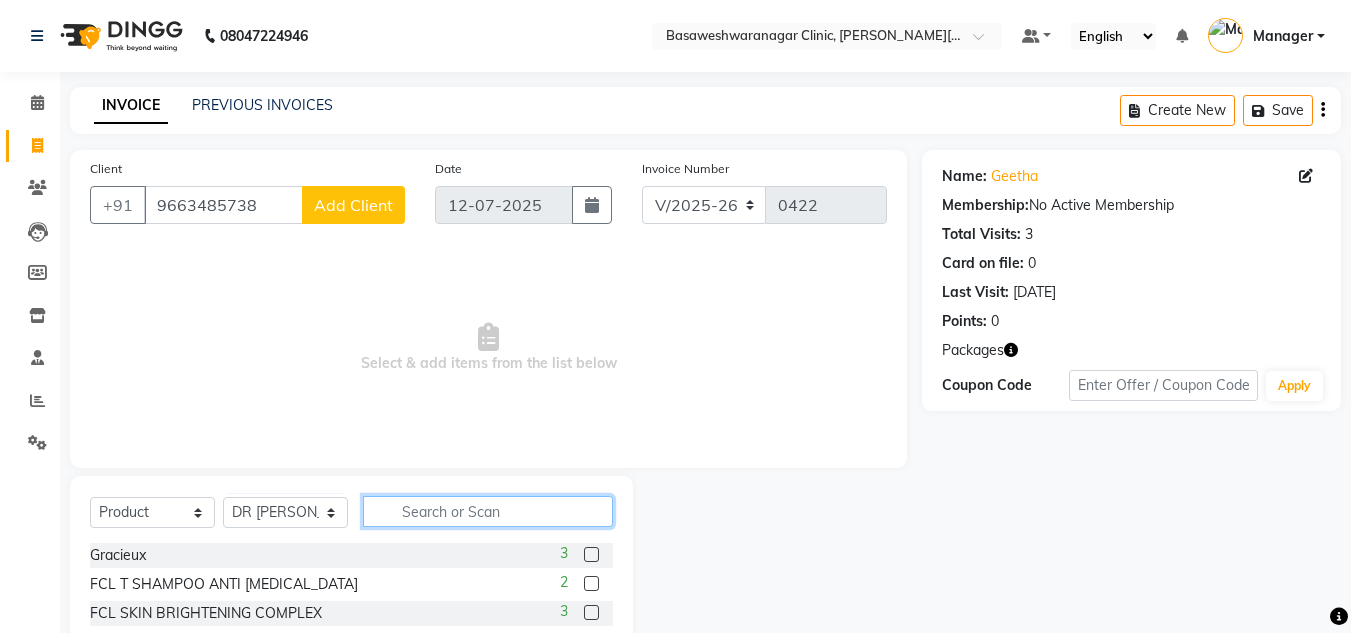 click 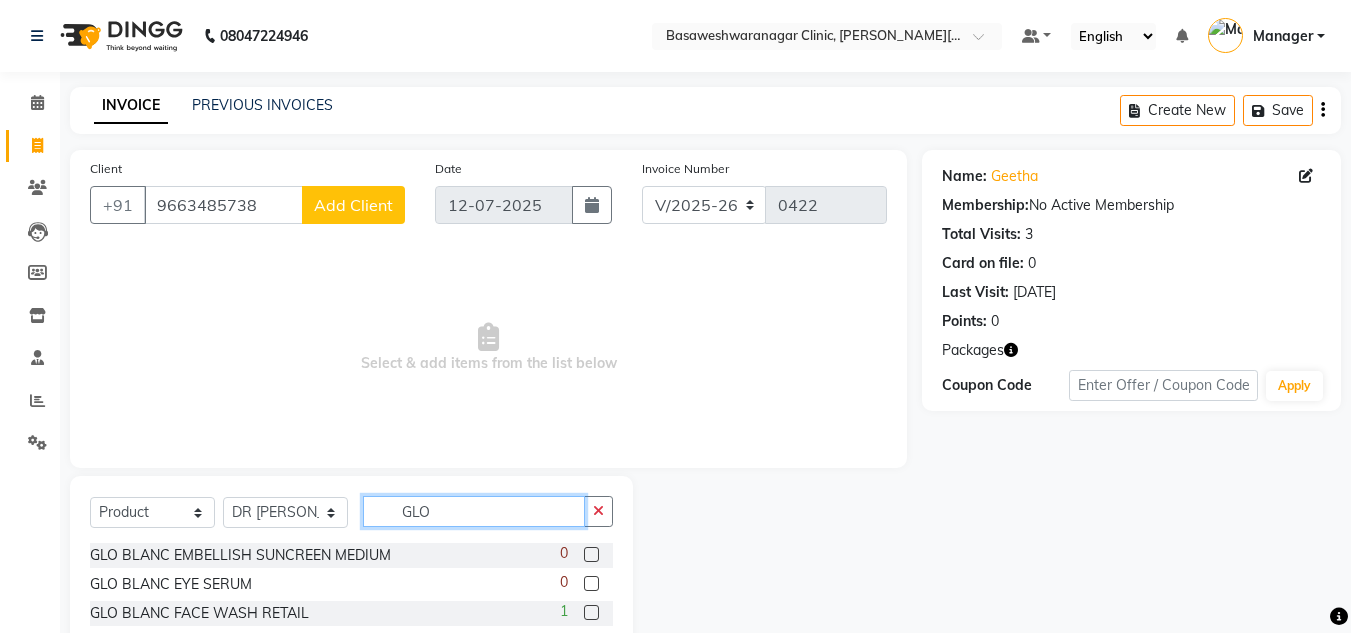 type on "GLO" 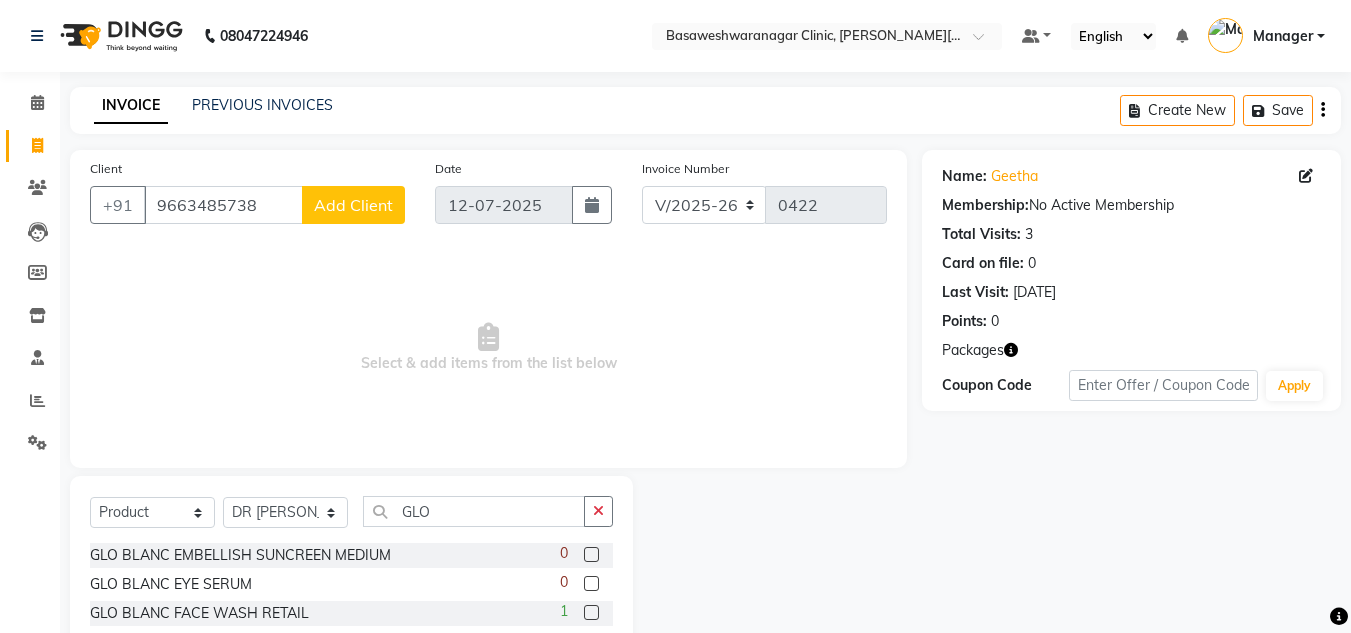 click 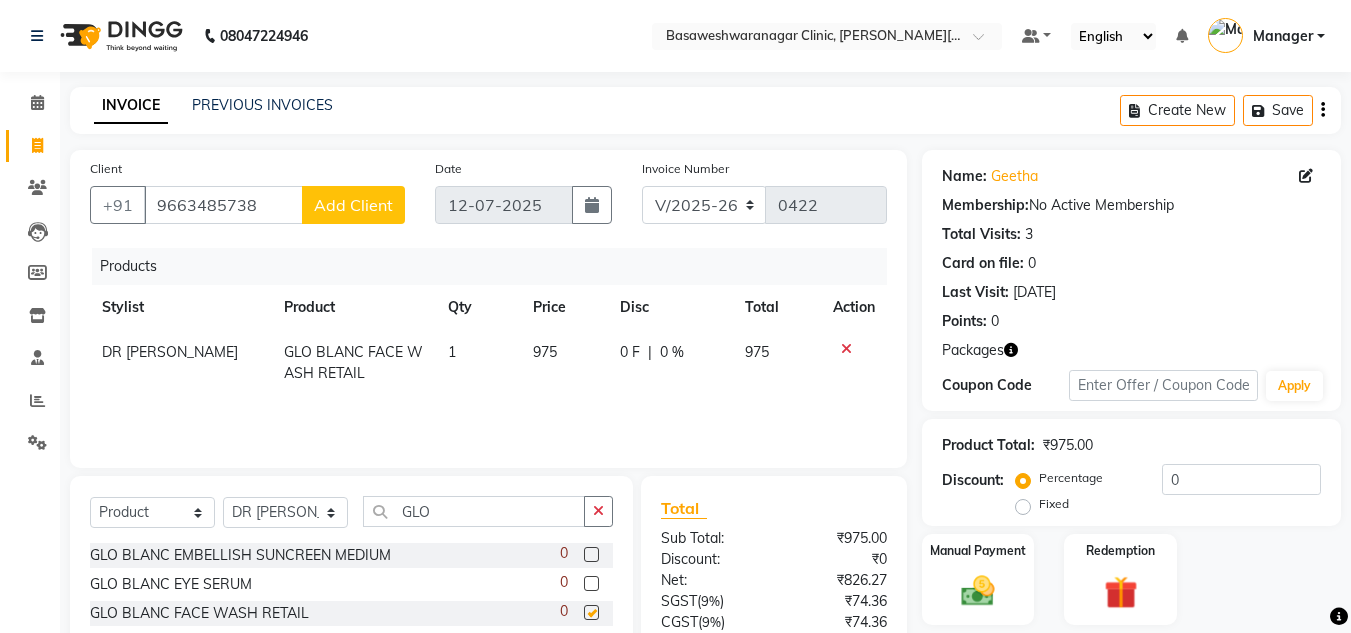 checkbox on "false" 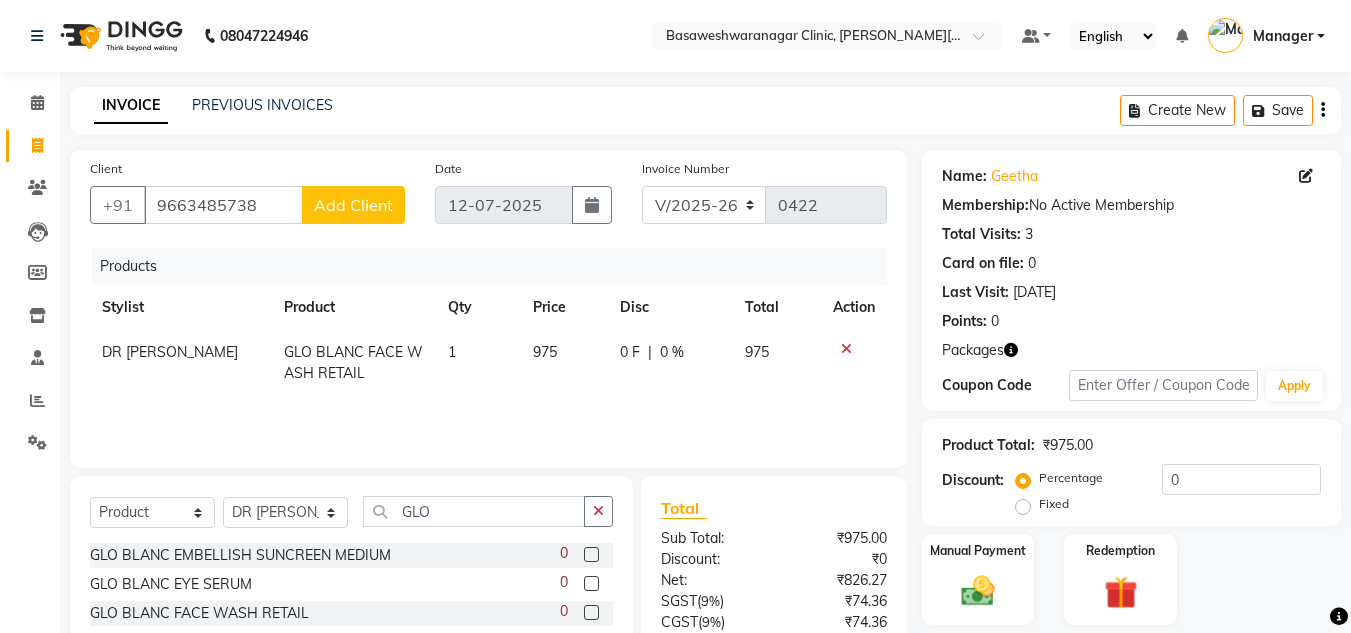 scroll, scrollTop: 146, scrollLeft: 0, axis: vertical 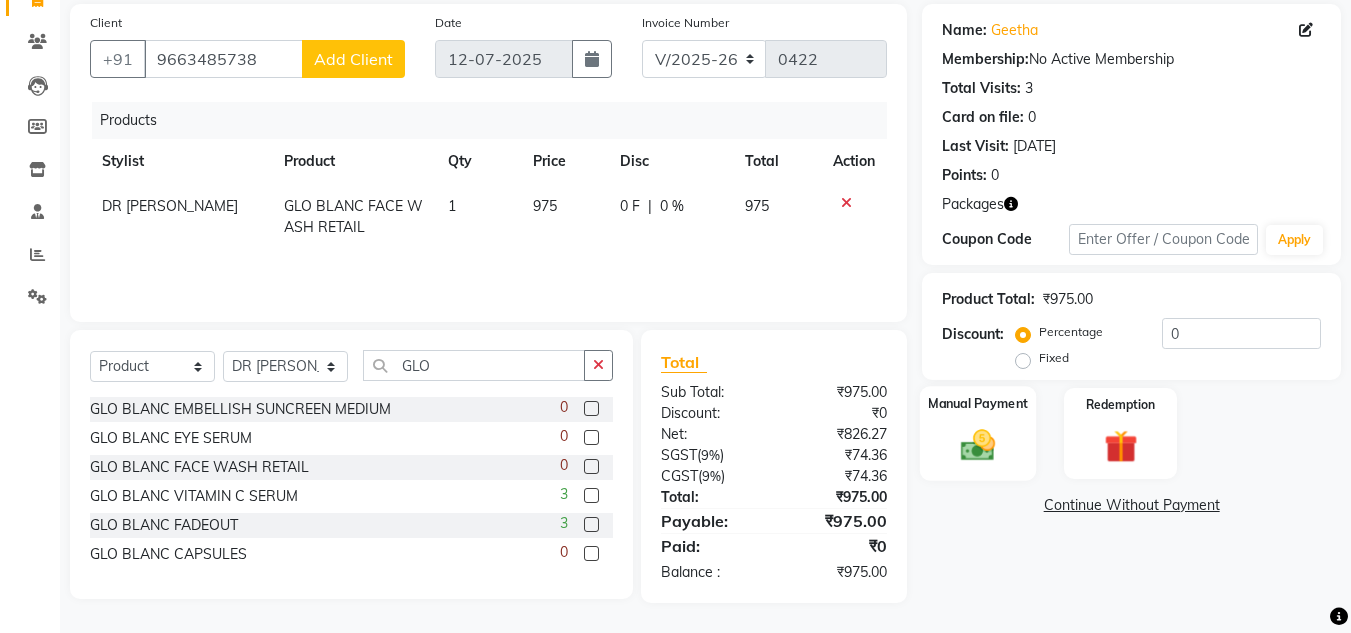 click on "Manual Payment" 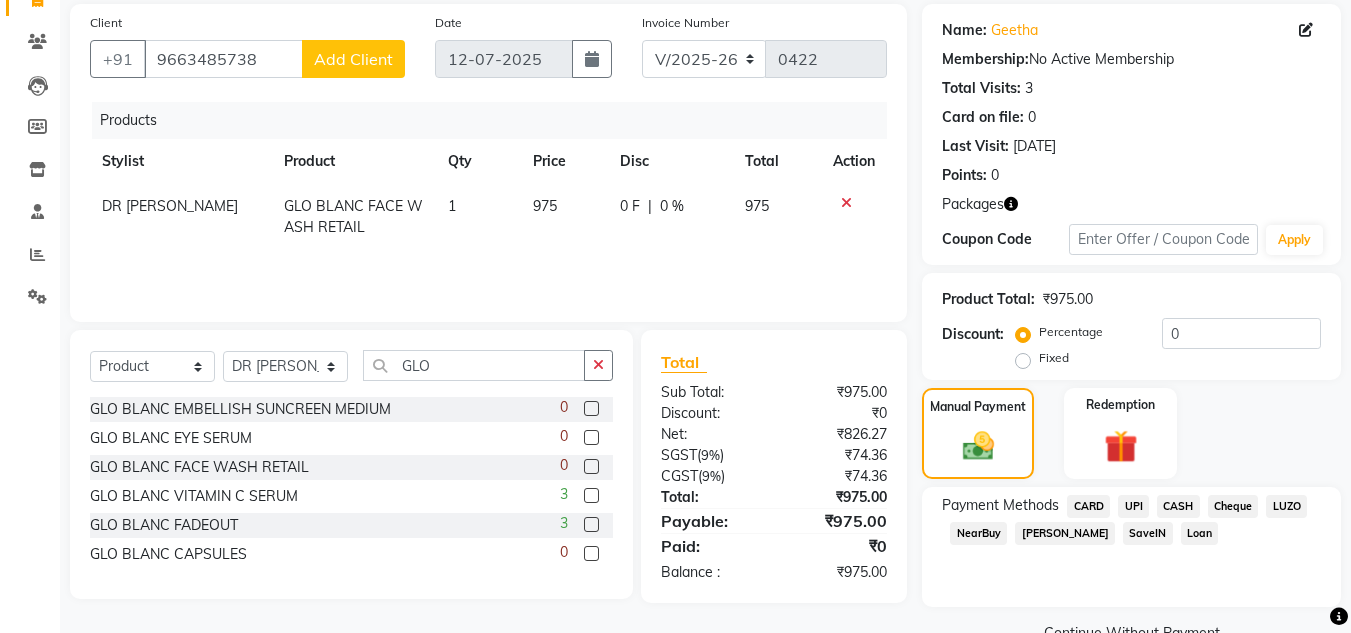 click on "UPI" 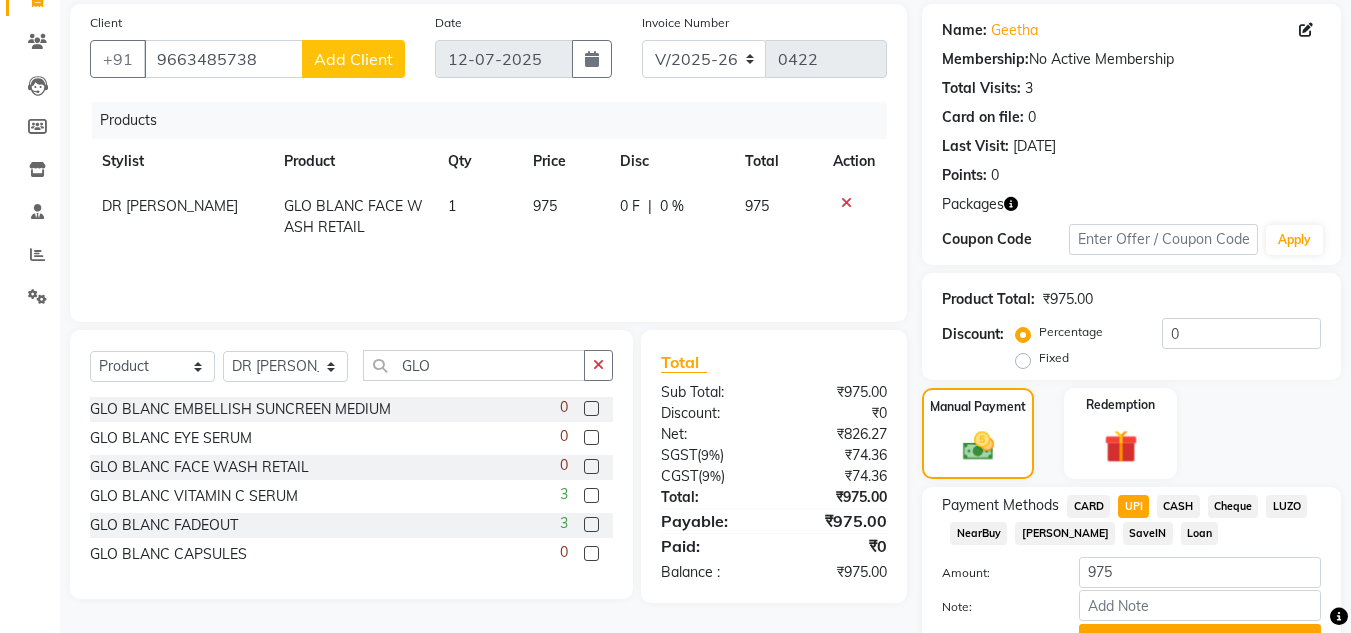 scroll, scrollTop: 247, scrollLeft: 0, axis: vertical 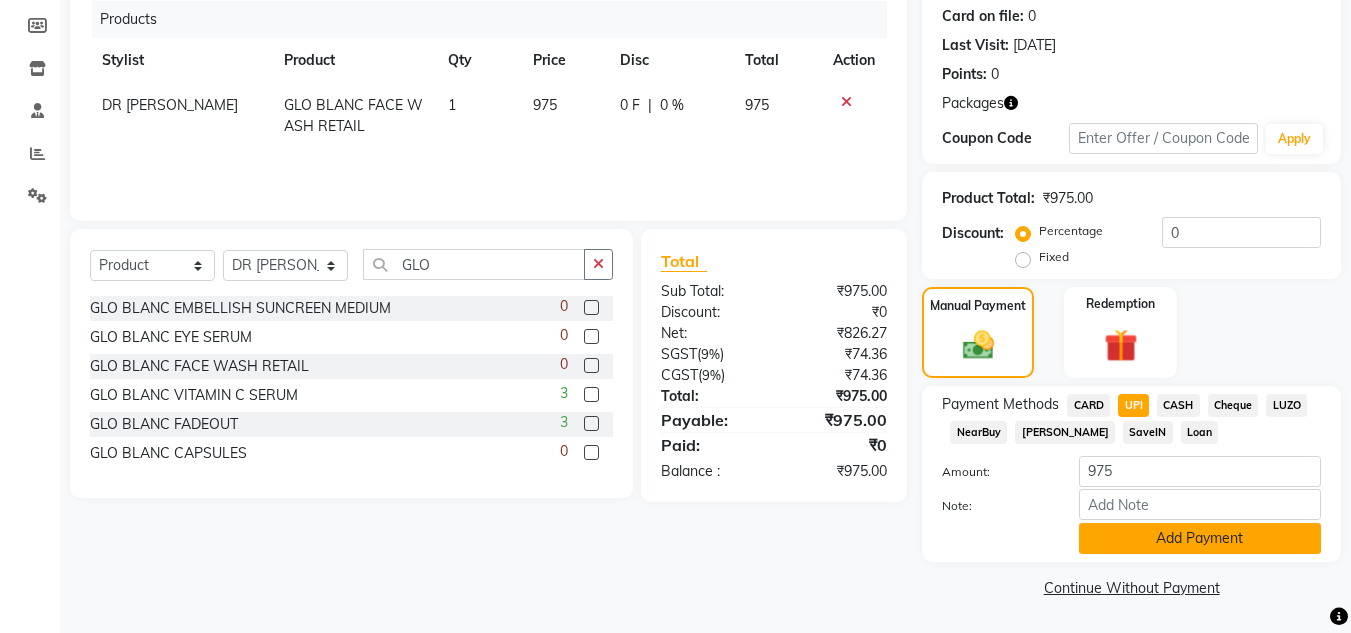 click on "Add Payment" 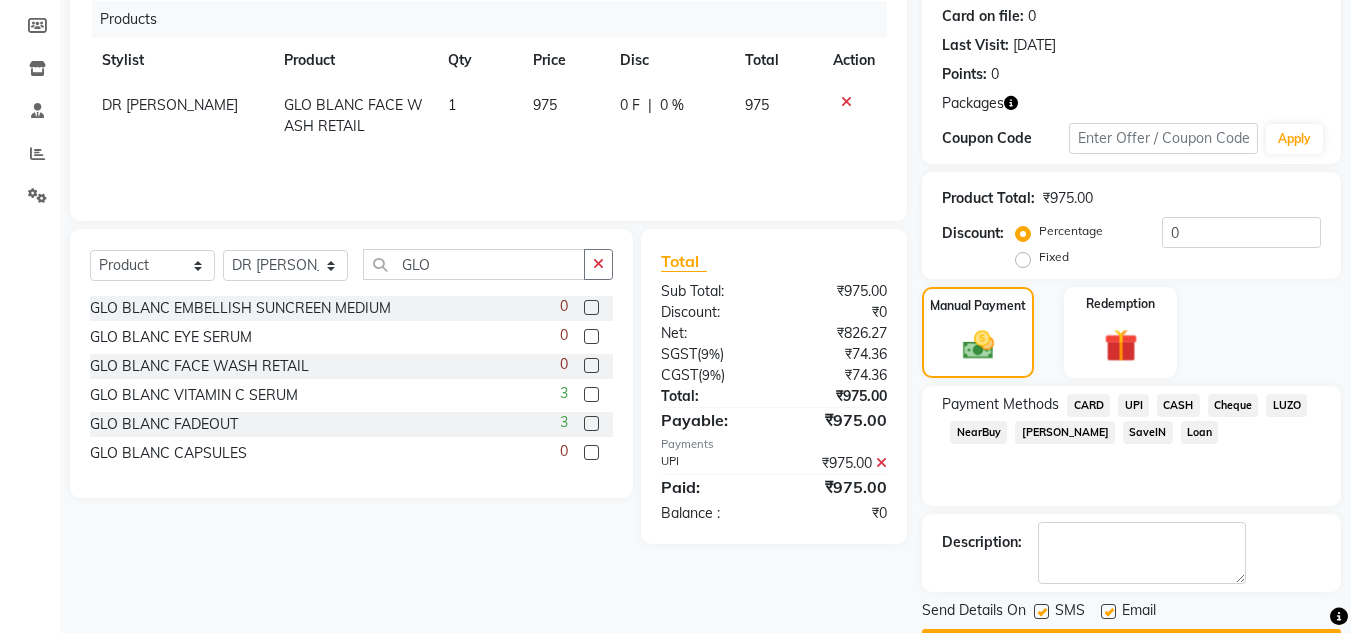scroll, scrollTop: 304, scrollLeft: 0, axis: vertical 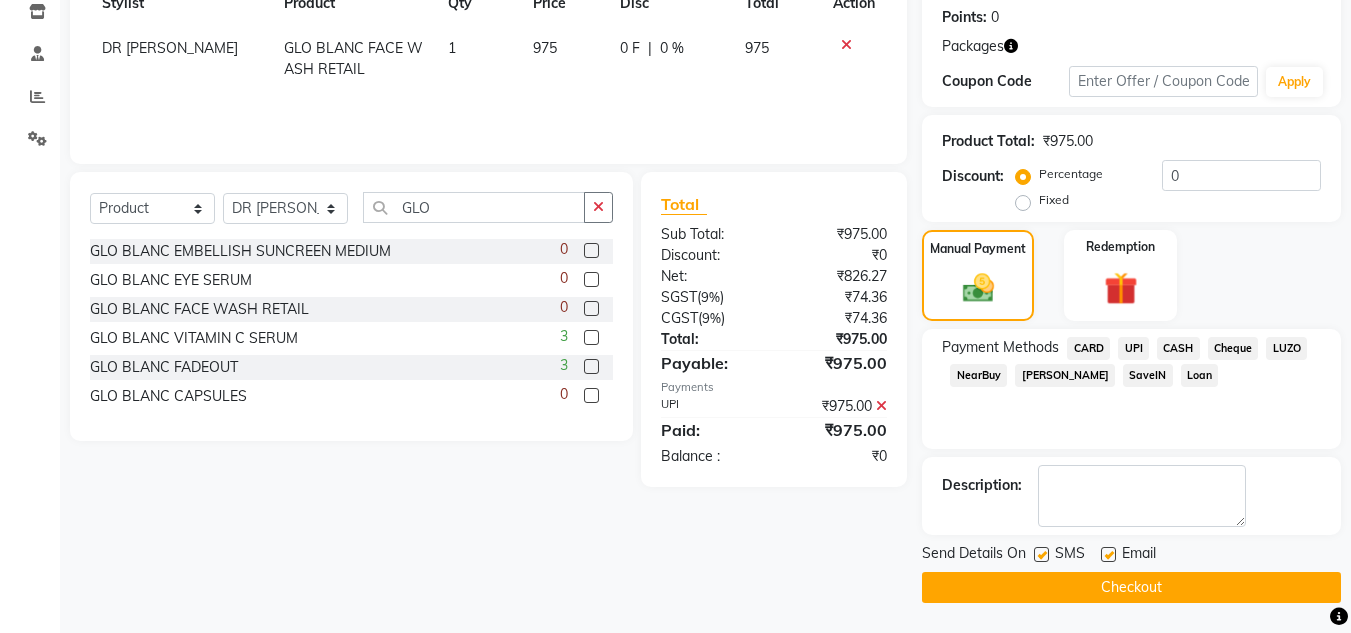 click on "Checkout" 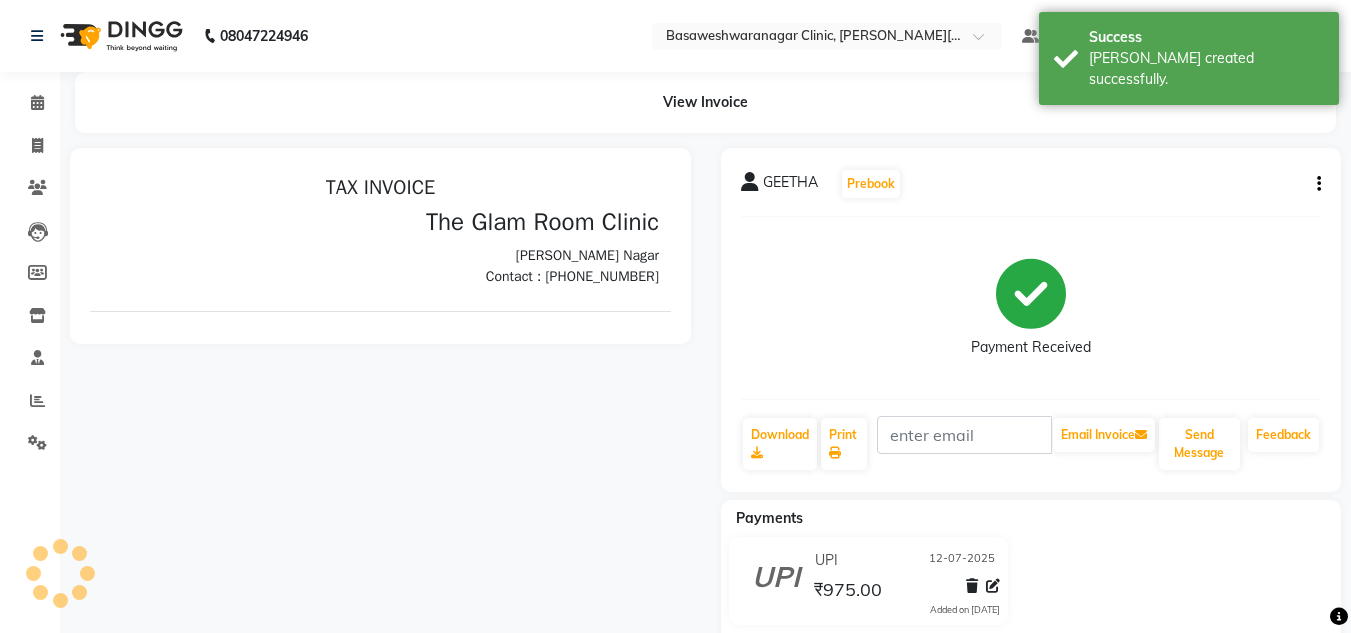 scroll, scrollTop: 0, scrollLeft: 0, axis: both 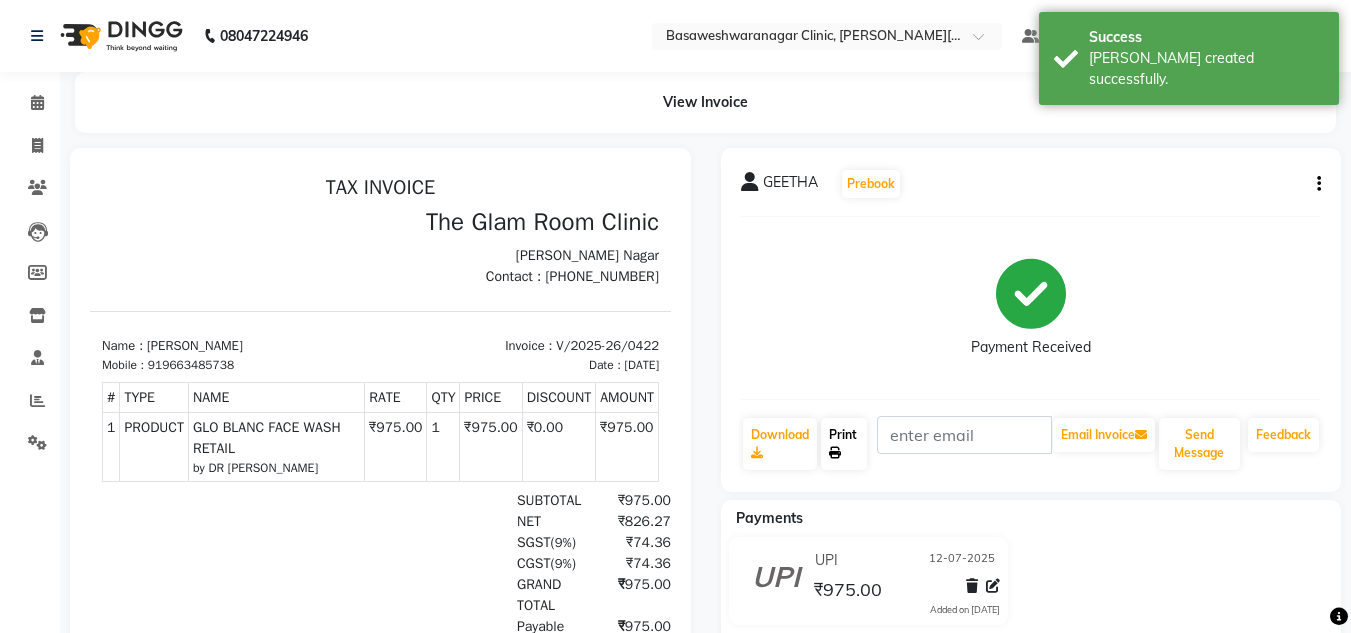 click on "Print" 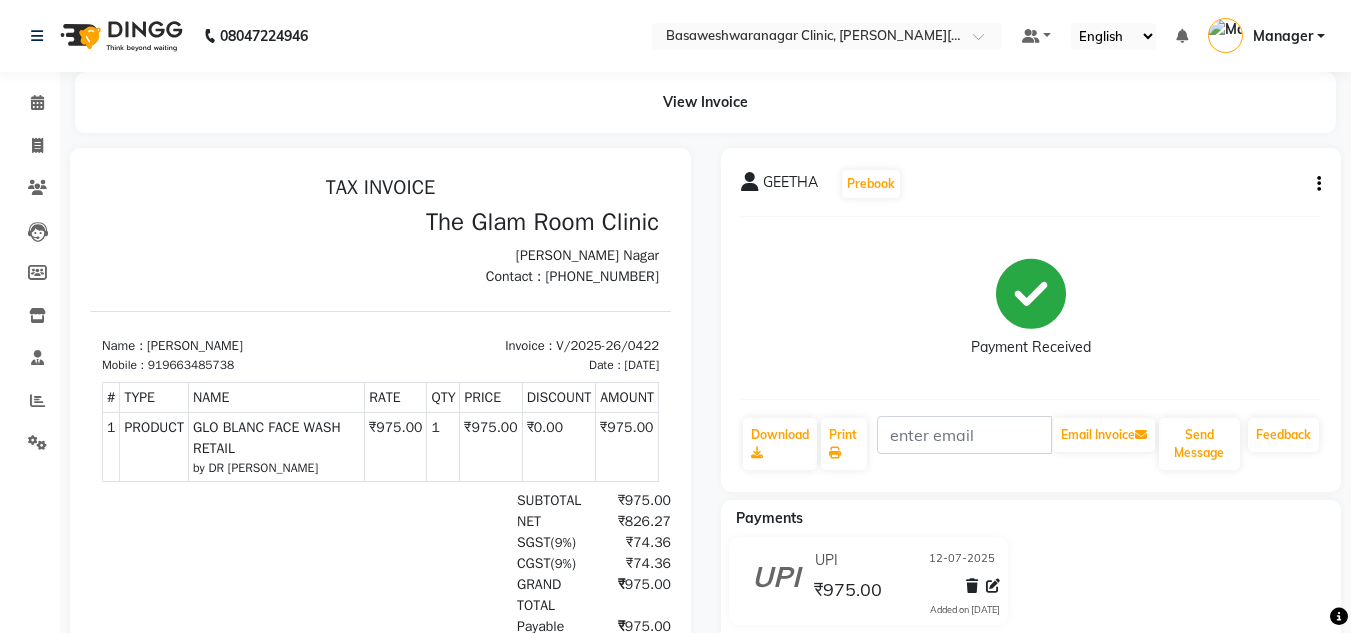 click on "TAX INVOICE
The Glam Room Clinic
[PERSON_NAME][GEOGRAPHIC_DATA]
Contact : [PHONE_NUMBER]
#" at bounding box center (380, 481) 